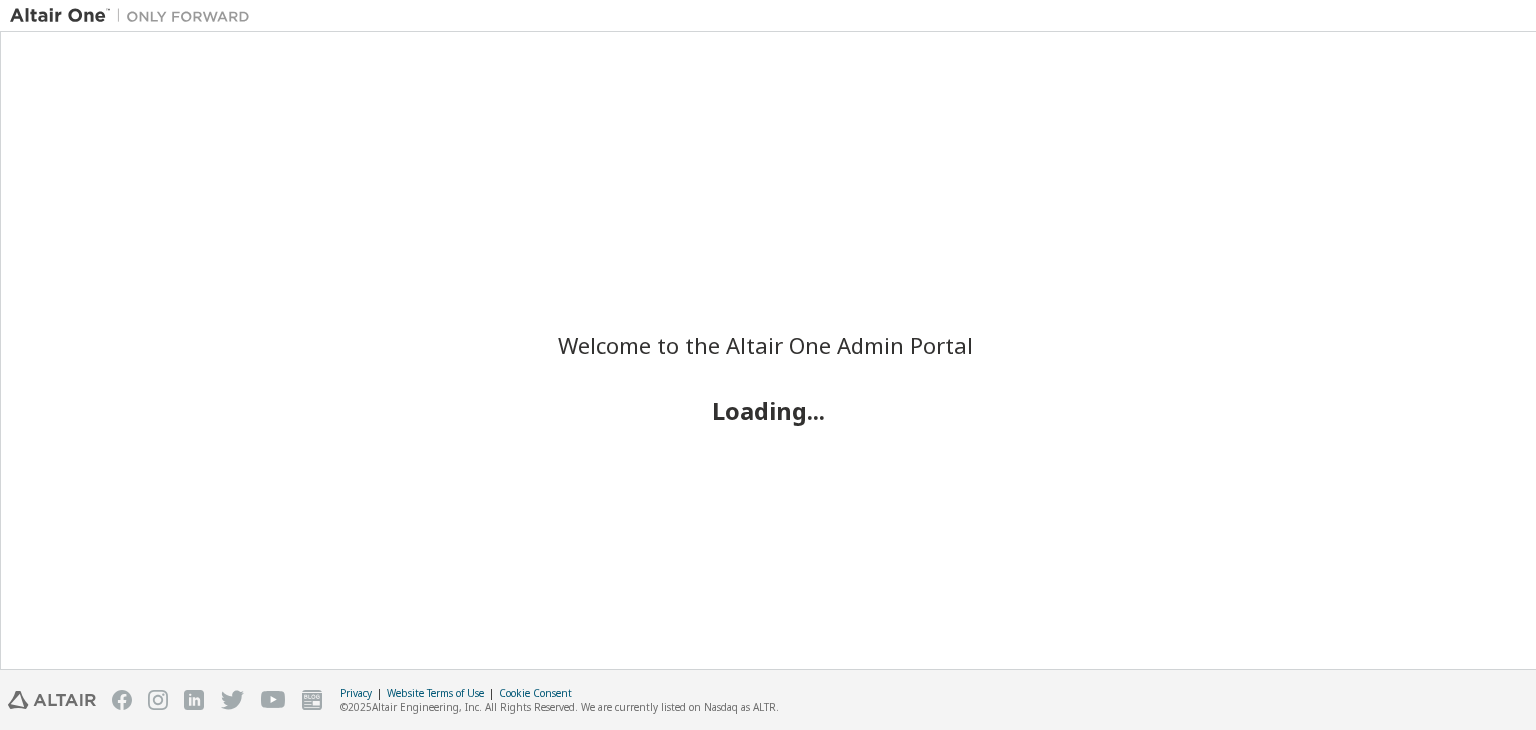 scroll, scrollTop: 0, scrollLeft: 0, axis: both 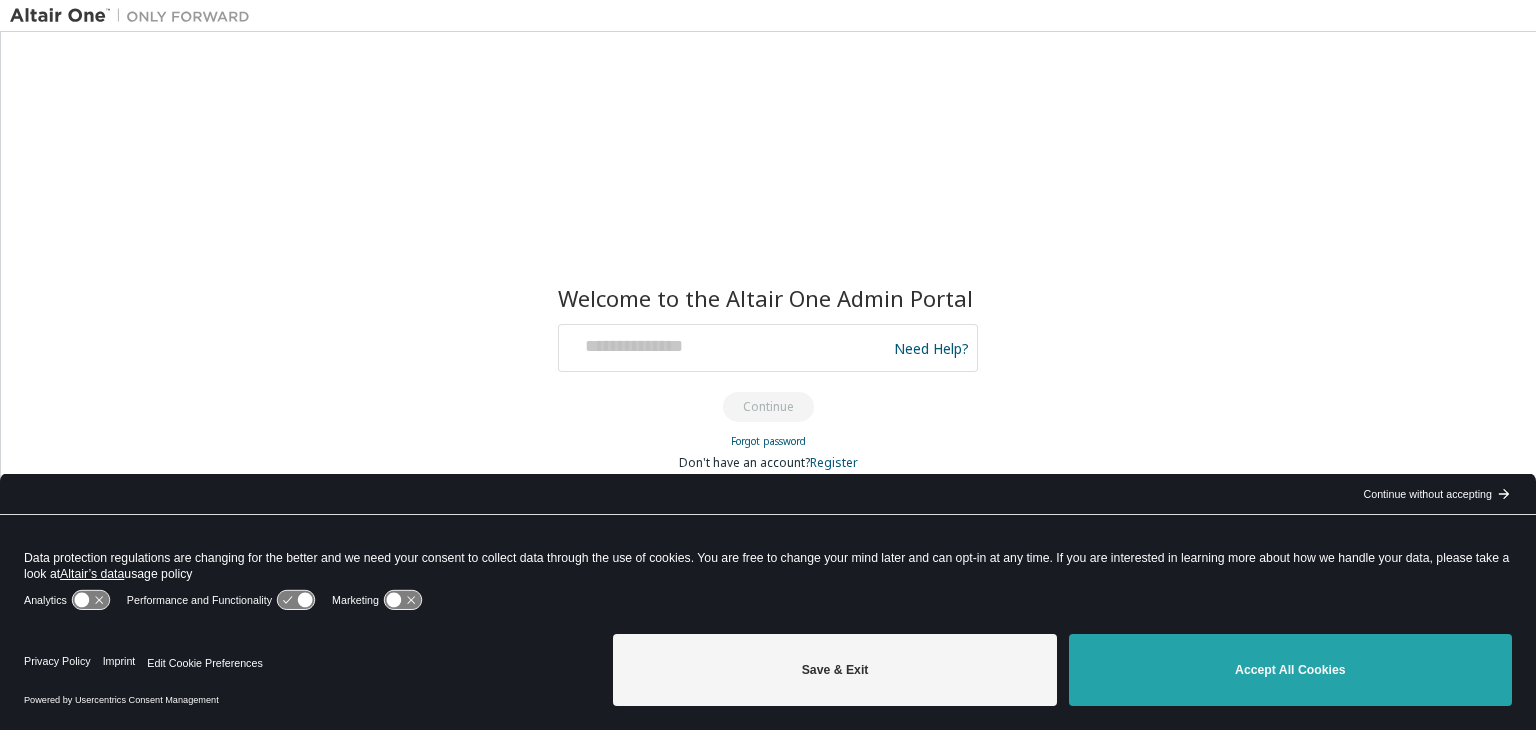 click on "Accept All Cookies" at bounding box center [1290, 670] 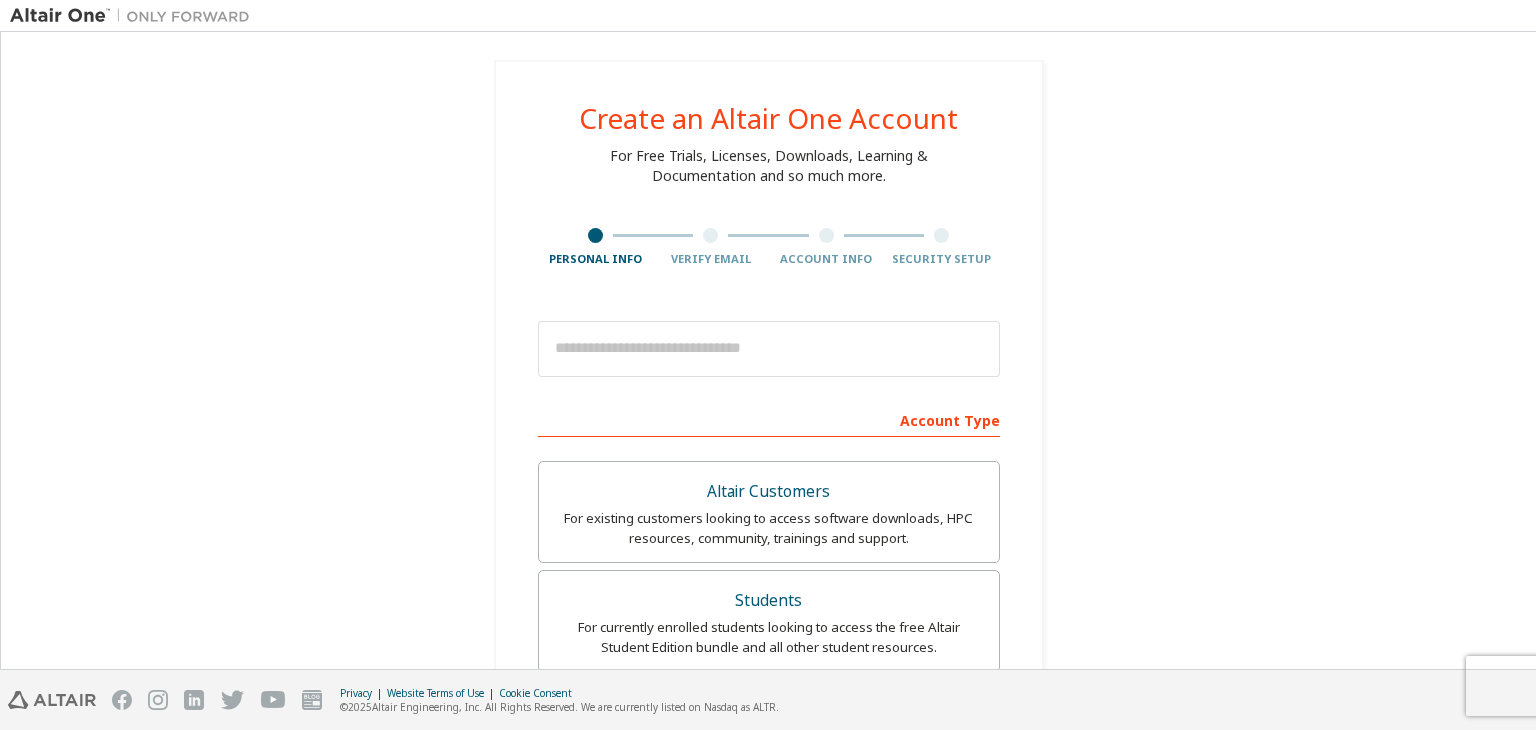 scroll, scrollTop: 0, scrollLeft: 0, axis: both 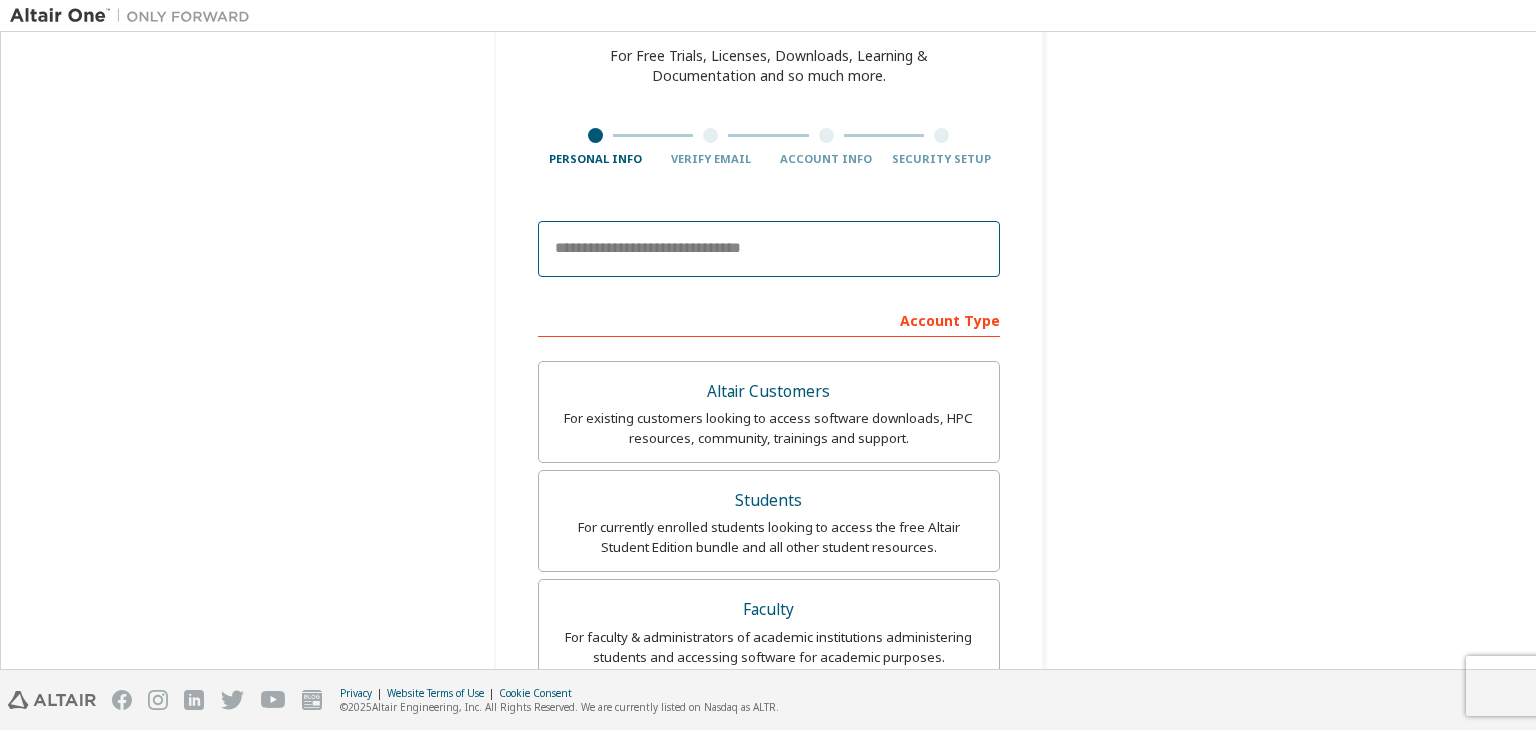 click at bounding box center (769, 249) 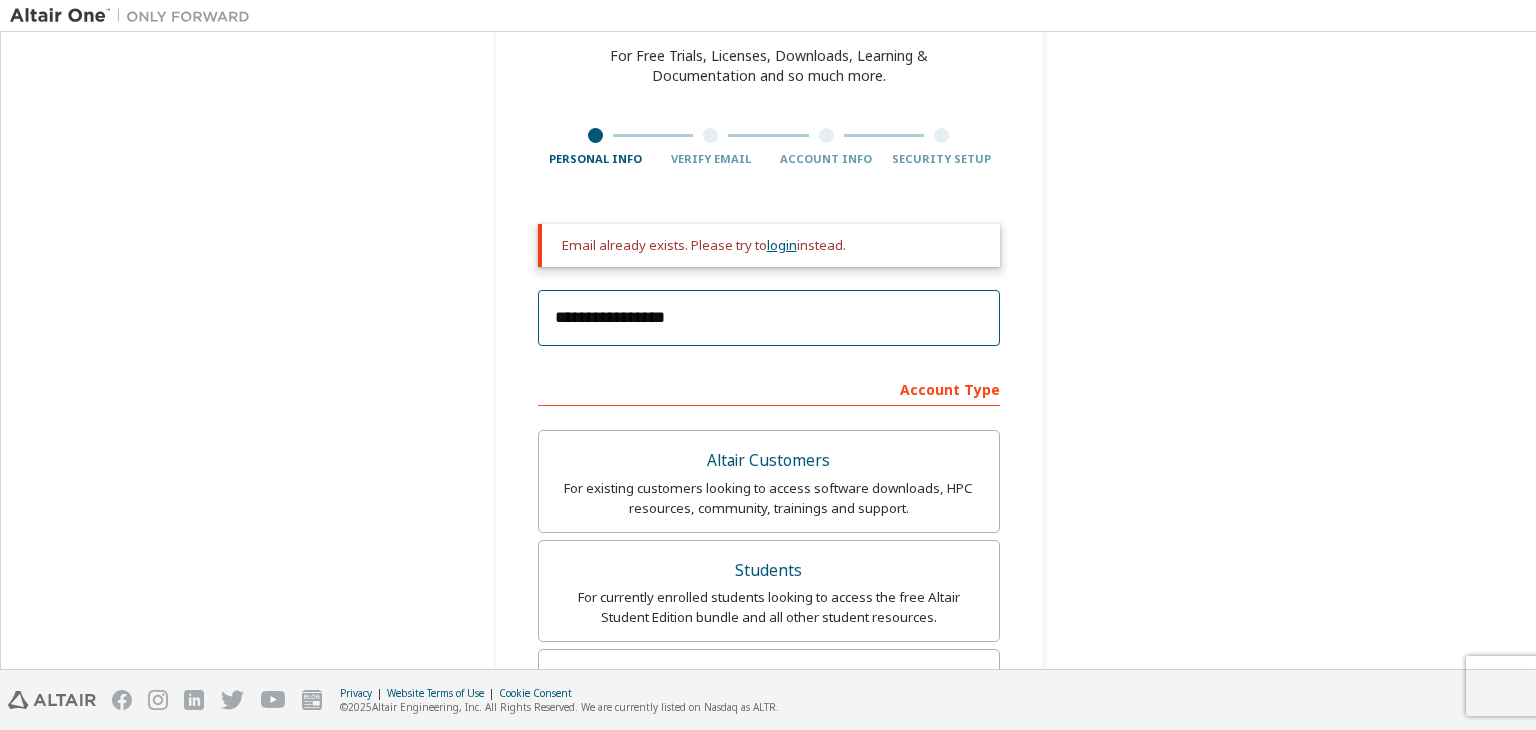 type on "**********" 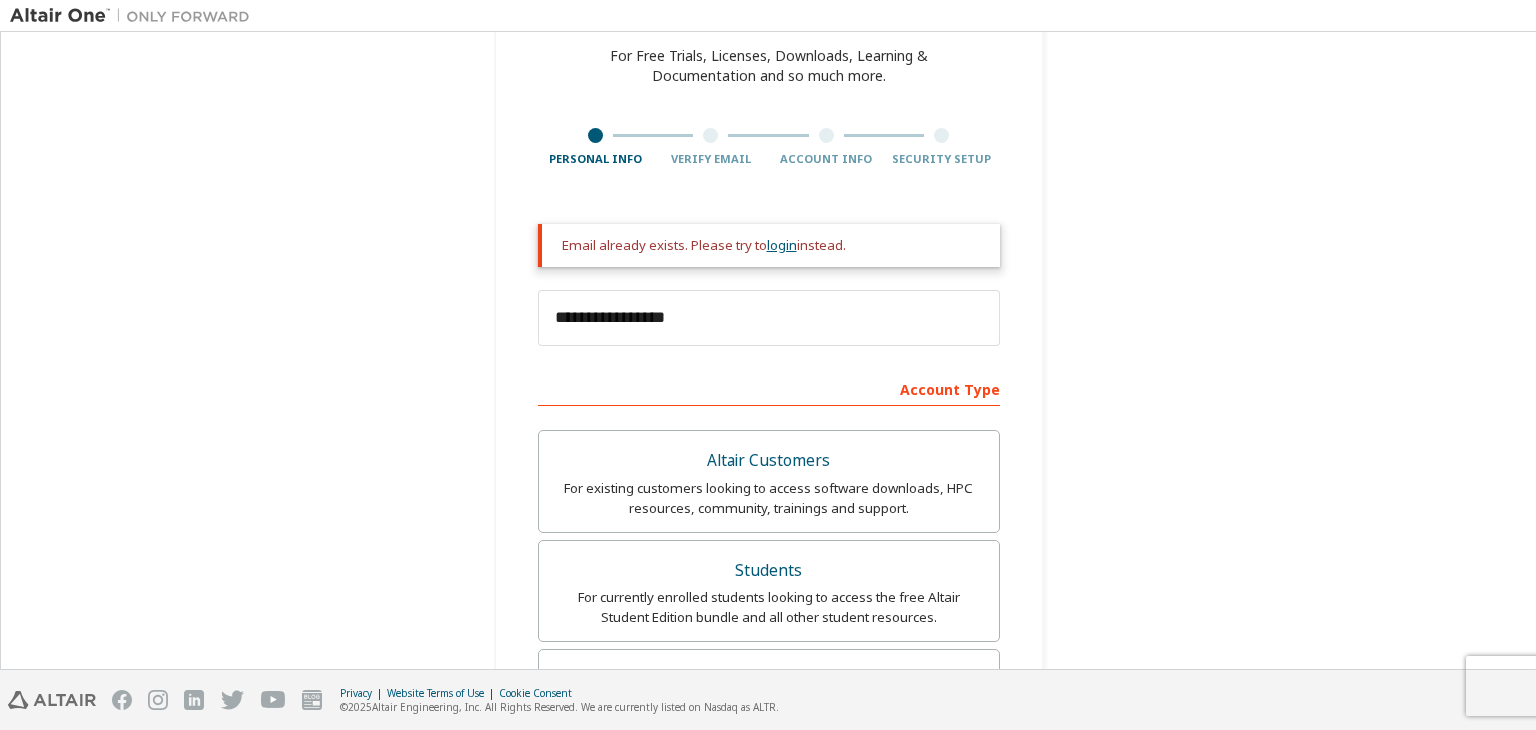 click on "login" at bounding box center [782, 245] 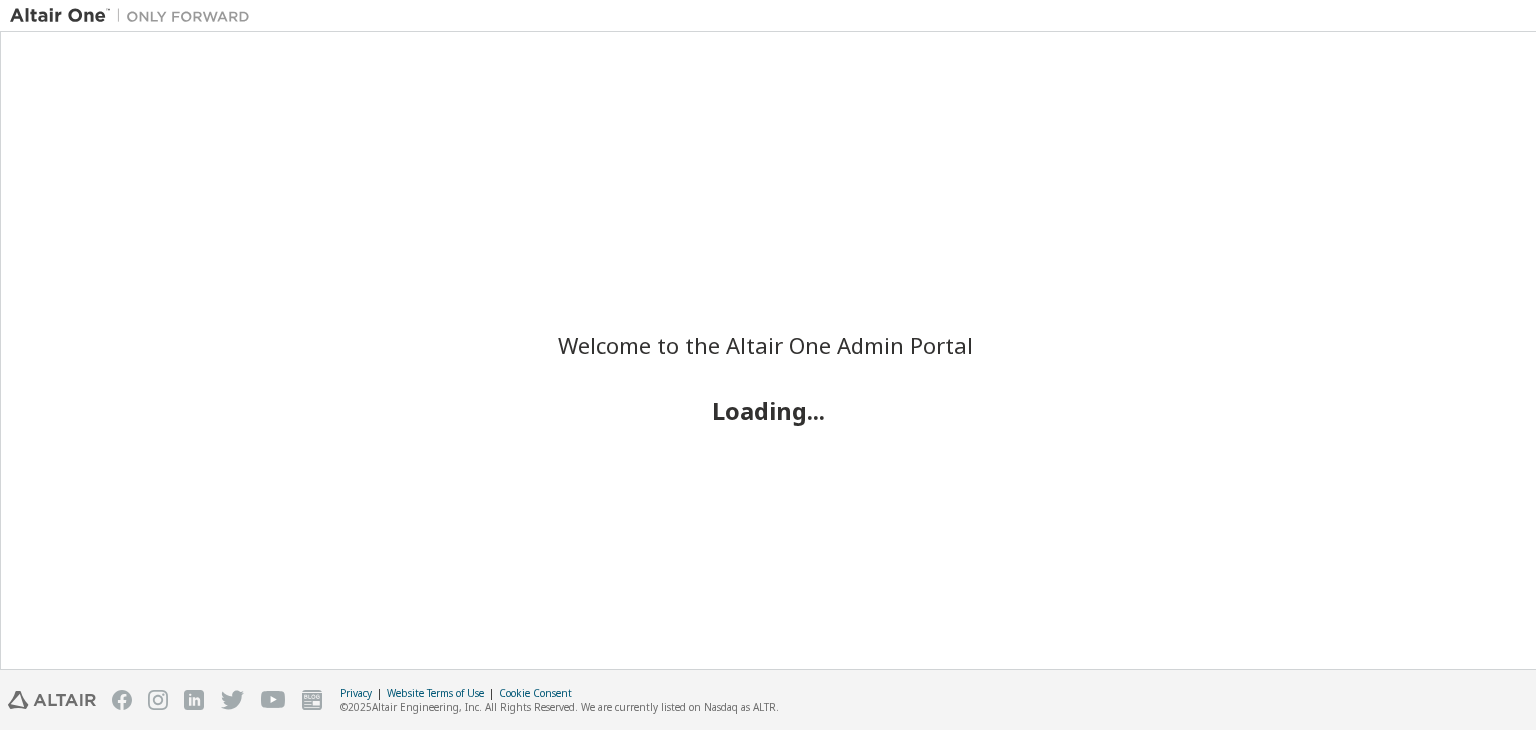 scroll, scrollTop: 0, scrollLeft: 0, axis: both 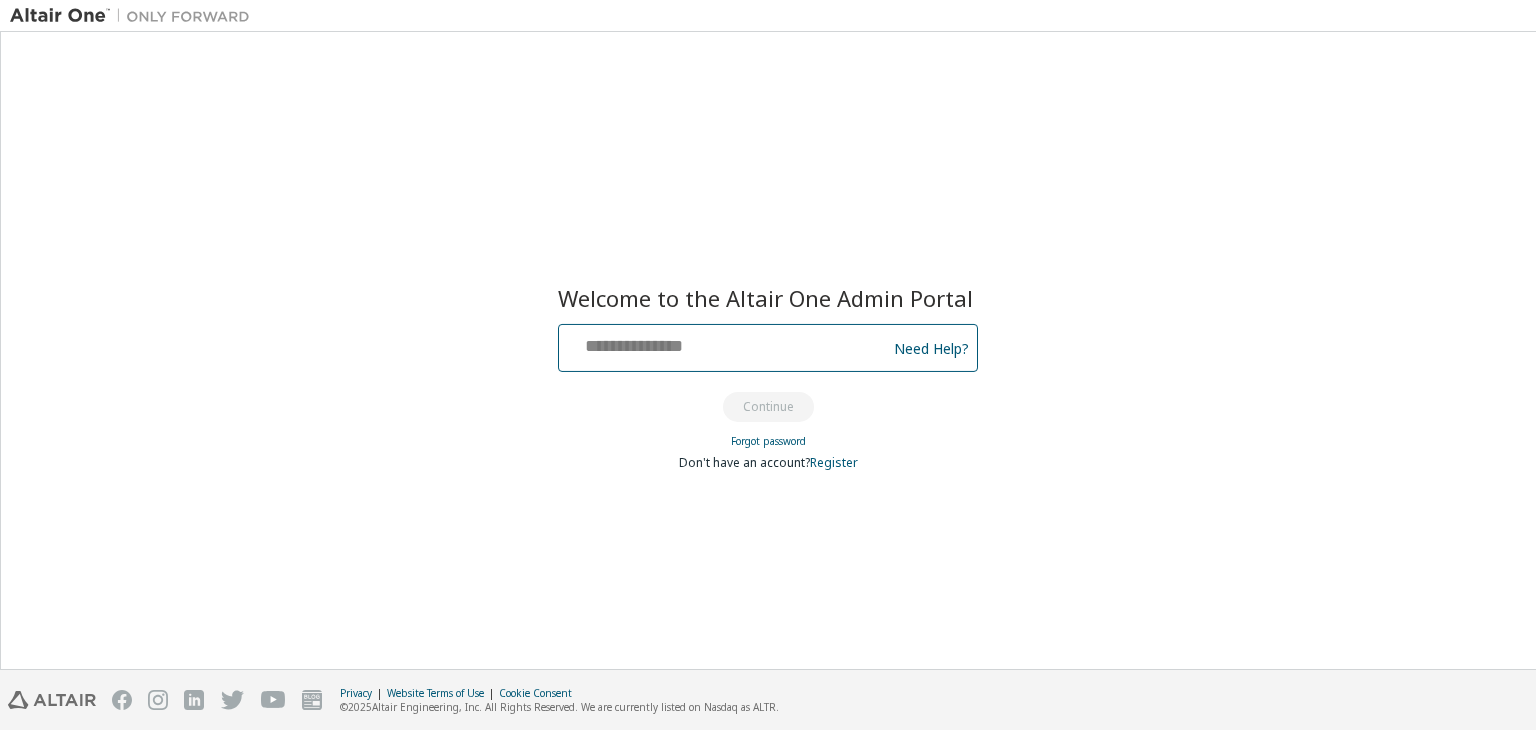 click at bounding box center [725, 343] 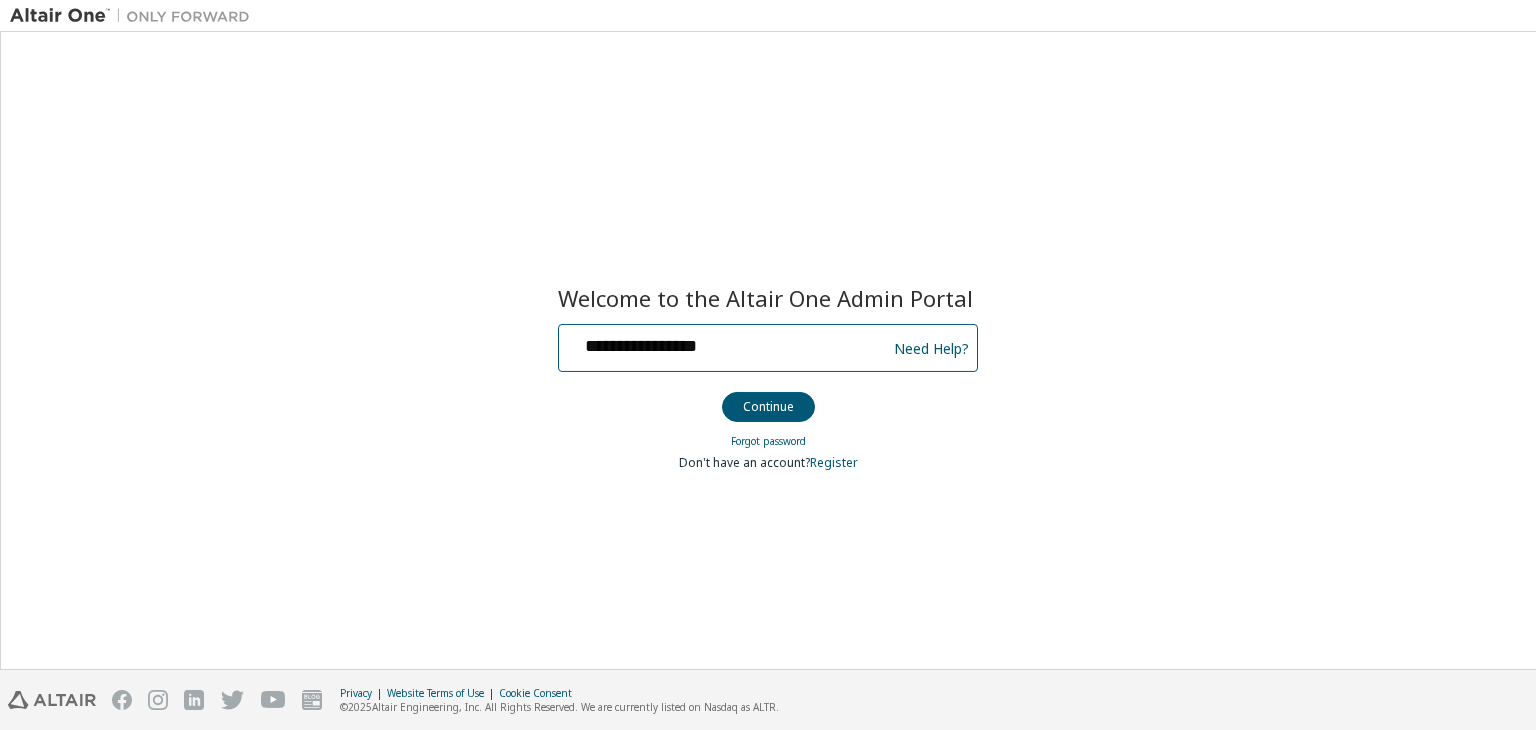 click on "**********" at bounding box center (725, 343) 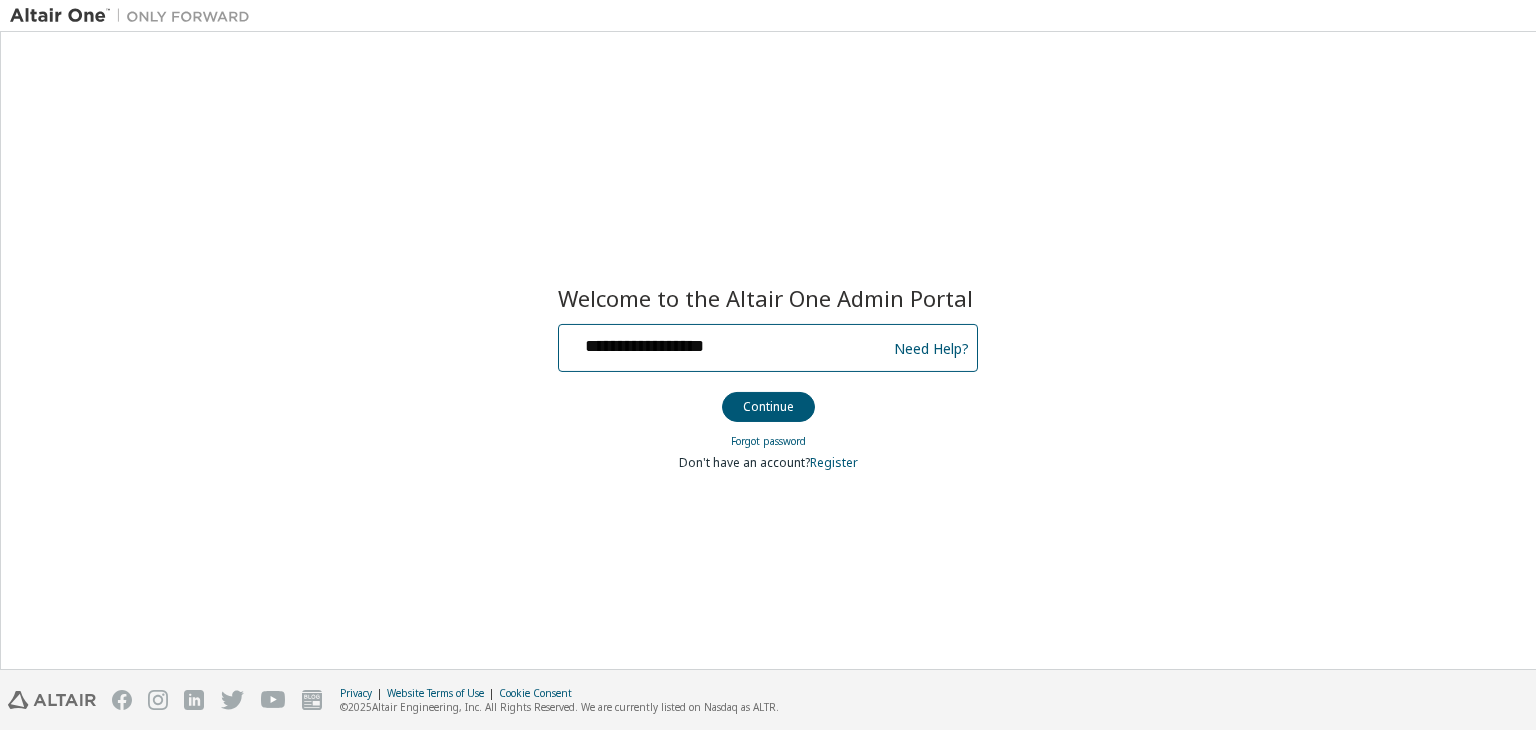 type on "**********" 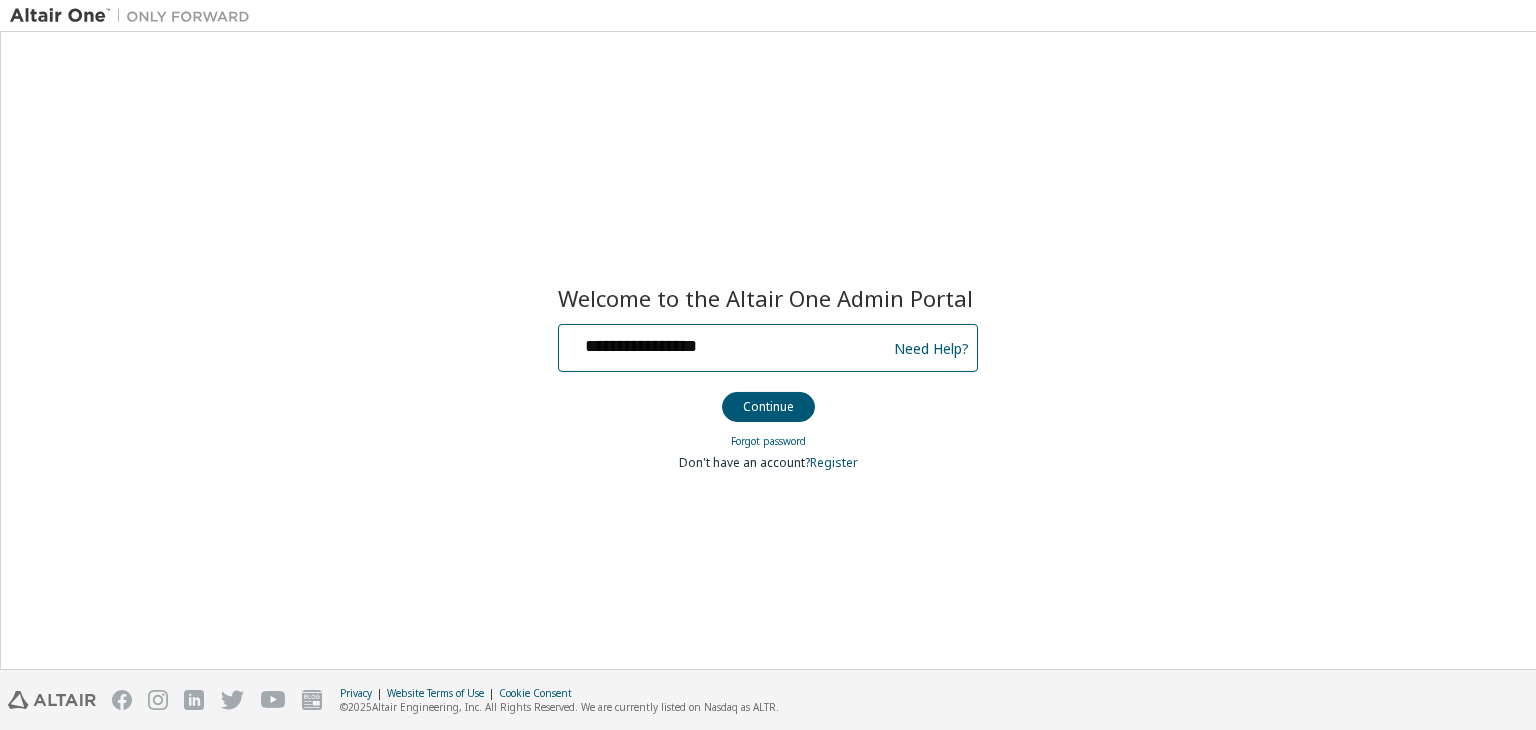 click on "Continue" at bounding box center [768, 407] 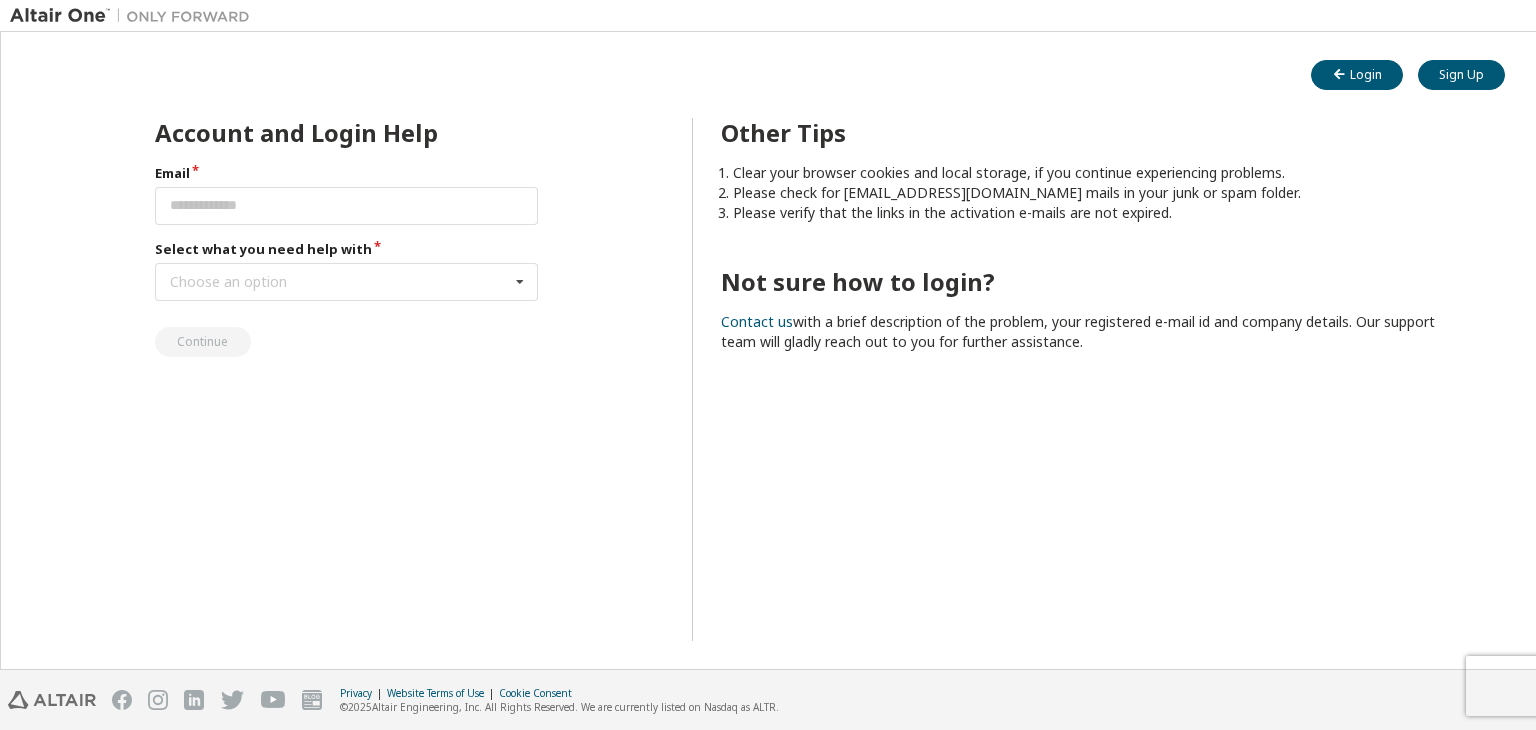 scroll, scrollTop: 0, scrollLeft: 0, axis: both 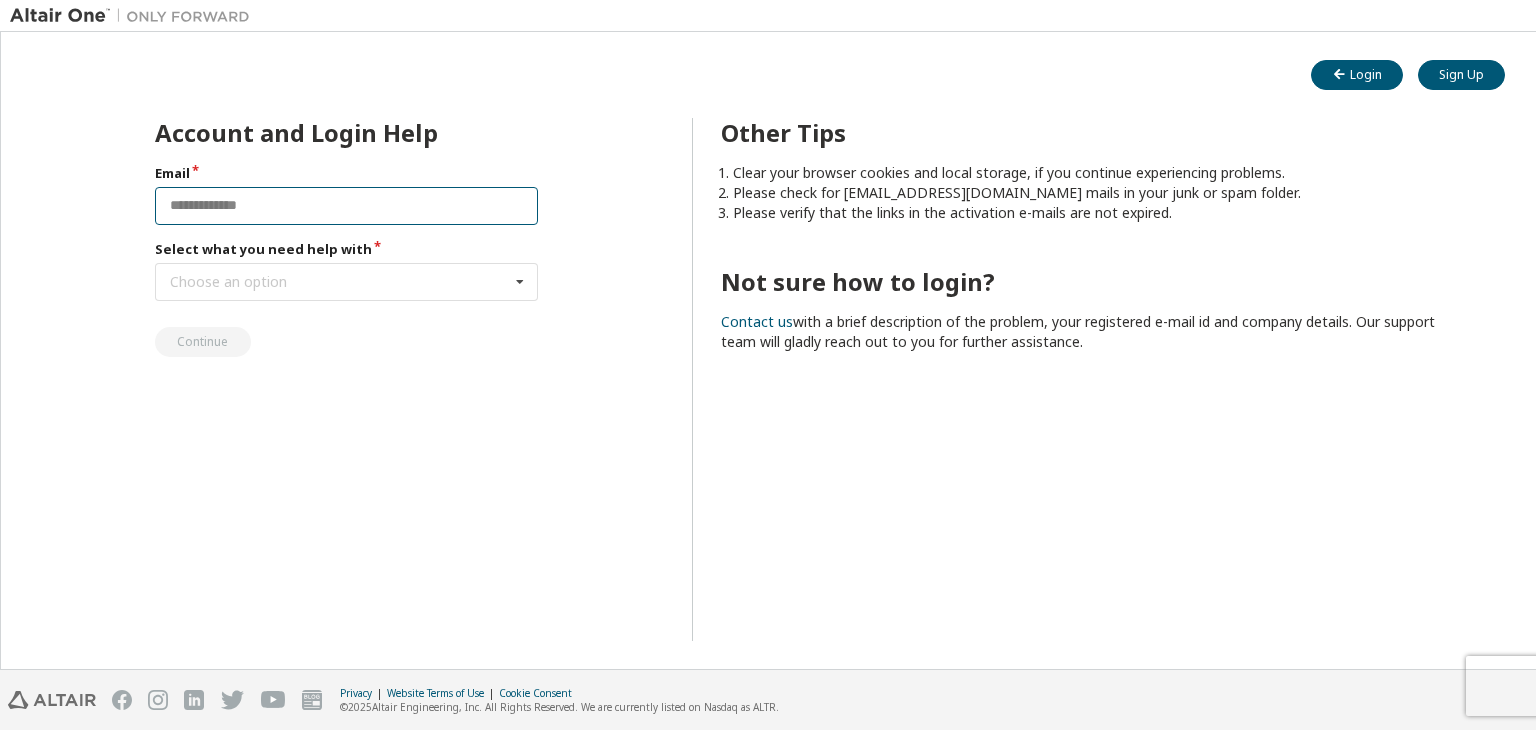 click at bounding box center [347, 206] 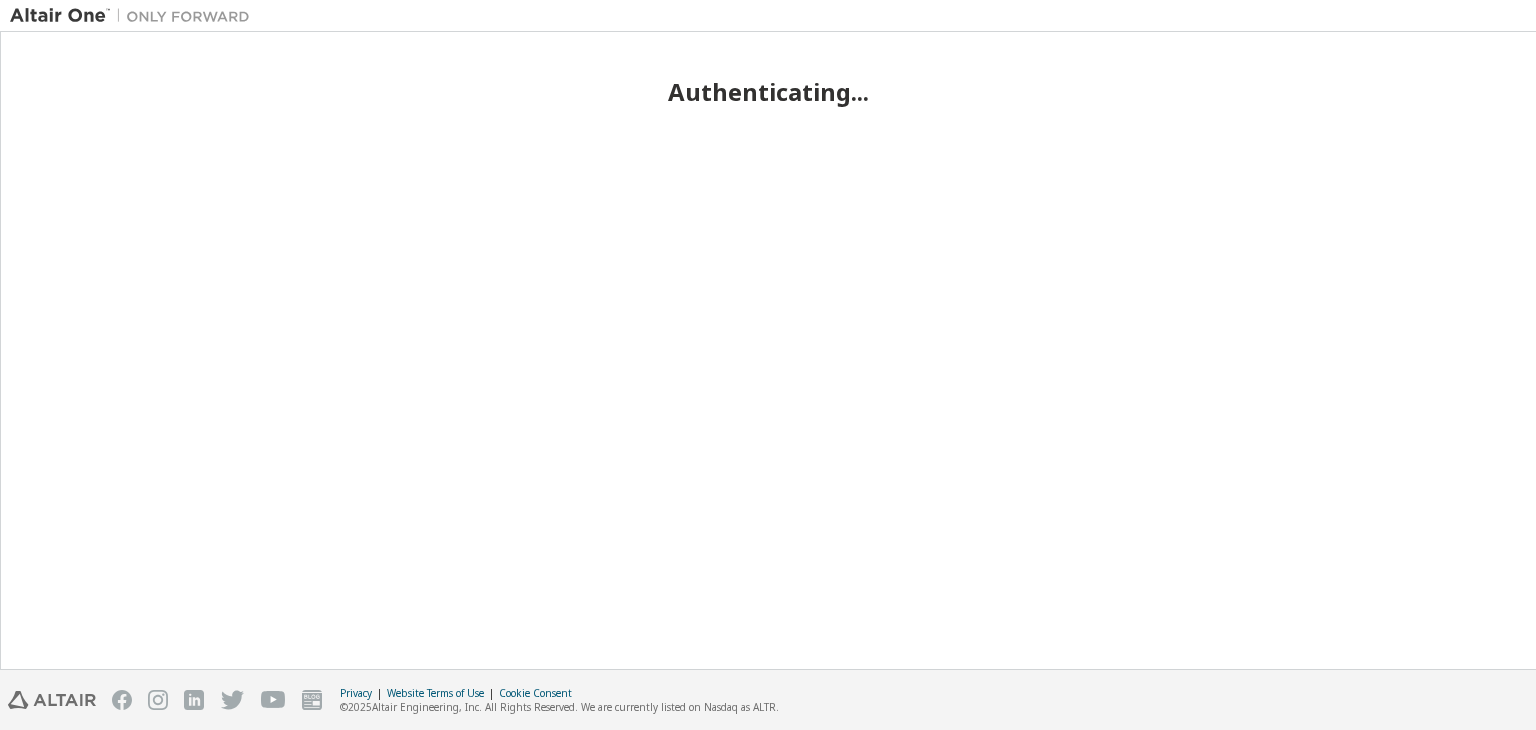 scroll, scrollTop: 0, scrollLeft: 0, axis: both 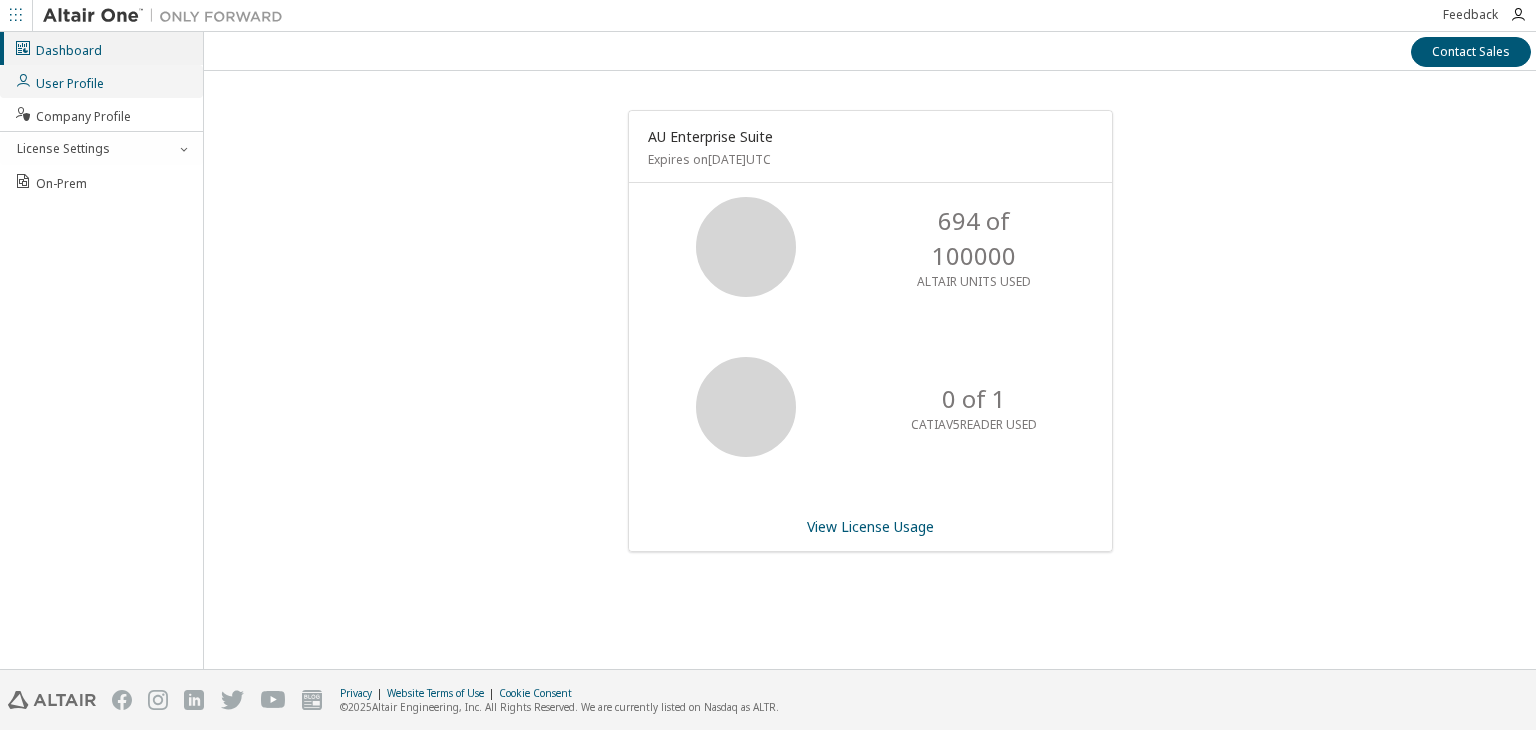 click on "User Profile" at bounding box center [101, 81] 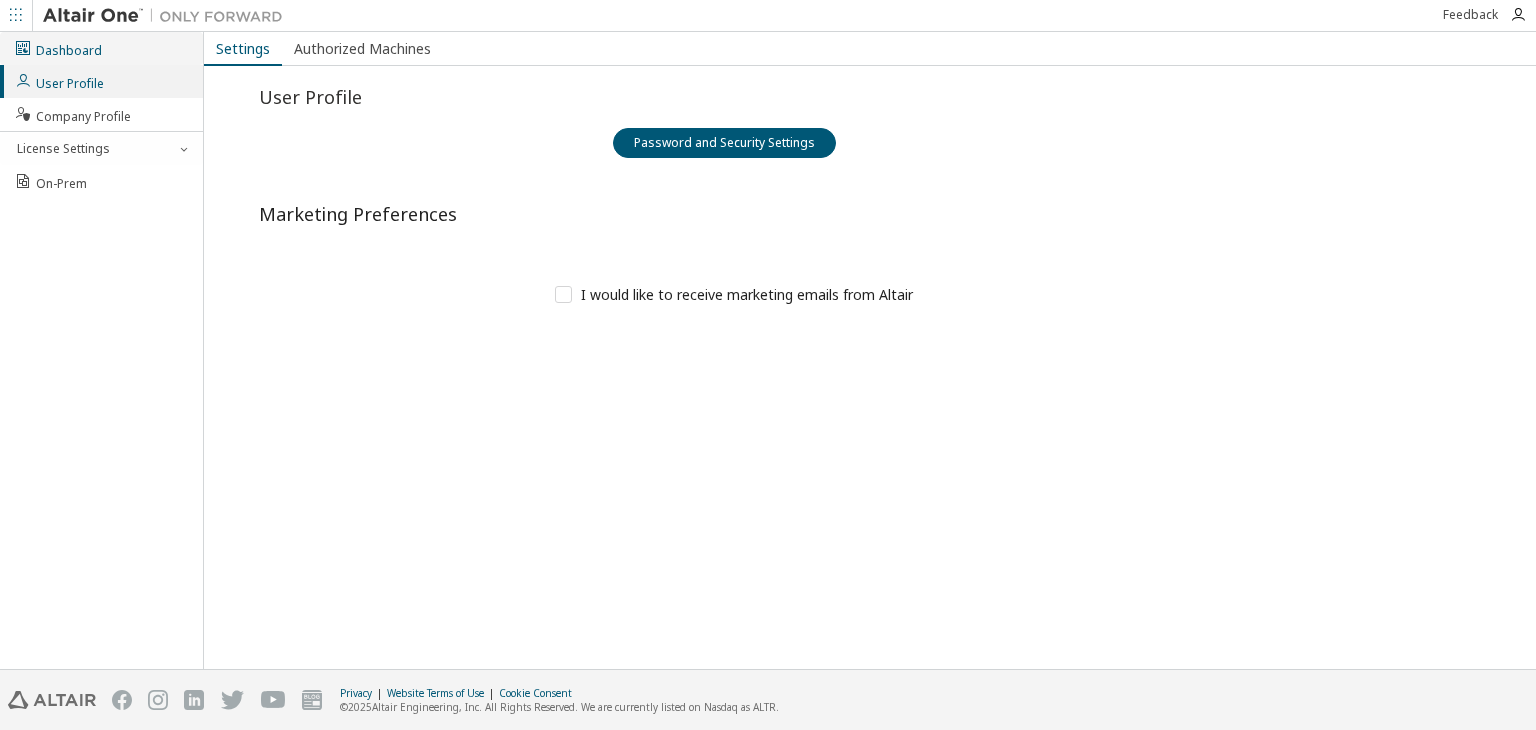 click on "Dashboard" at bounding box center [58, 48] 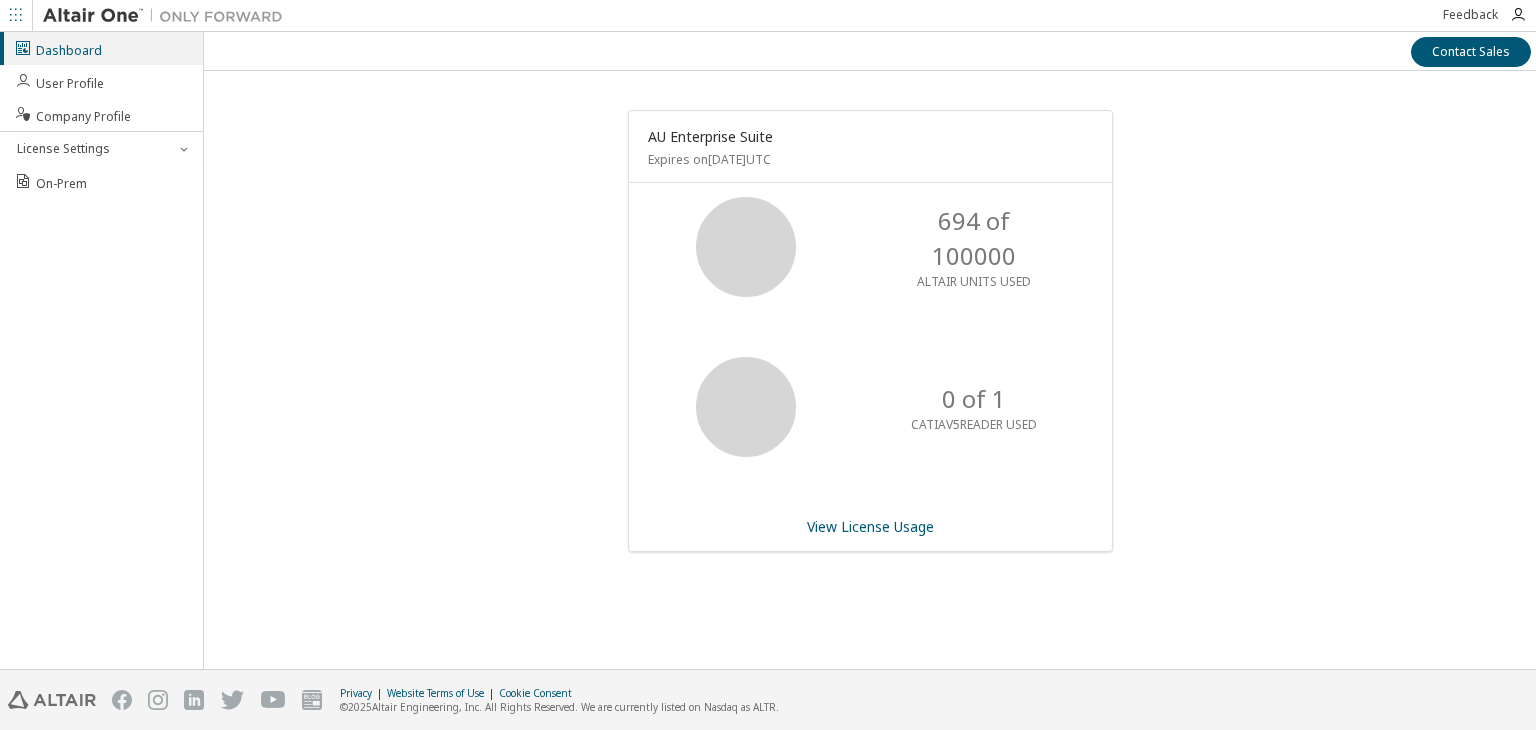 click at bounding box center (168, 16) 